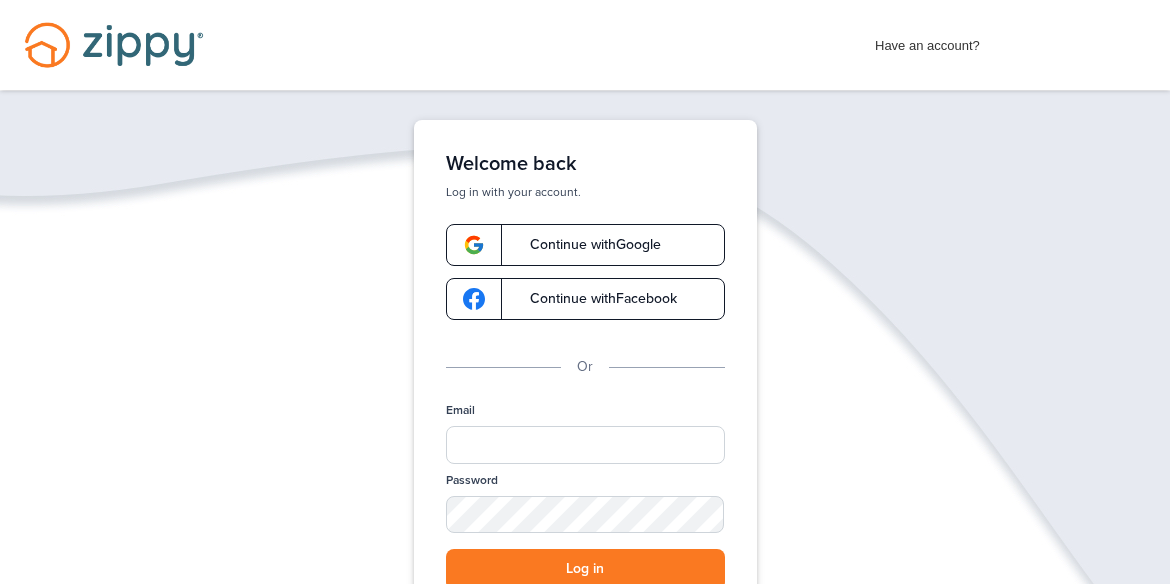 scroll, scrollTop: 0, scrollLeft: 0, axis: both 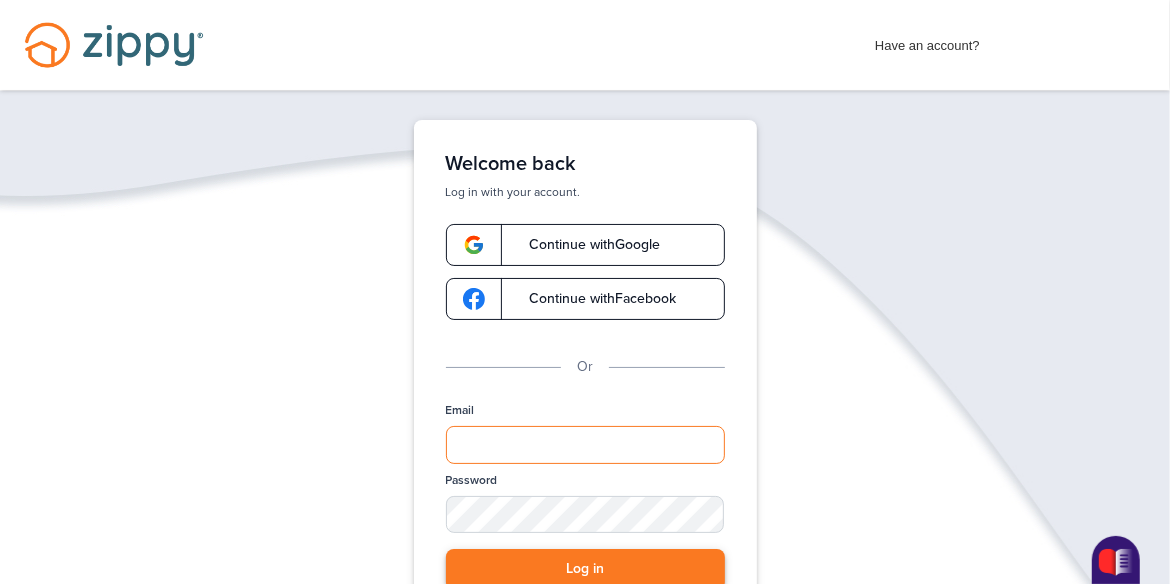 type on "**********" 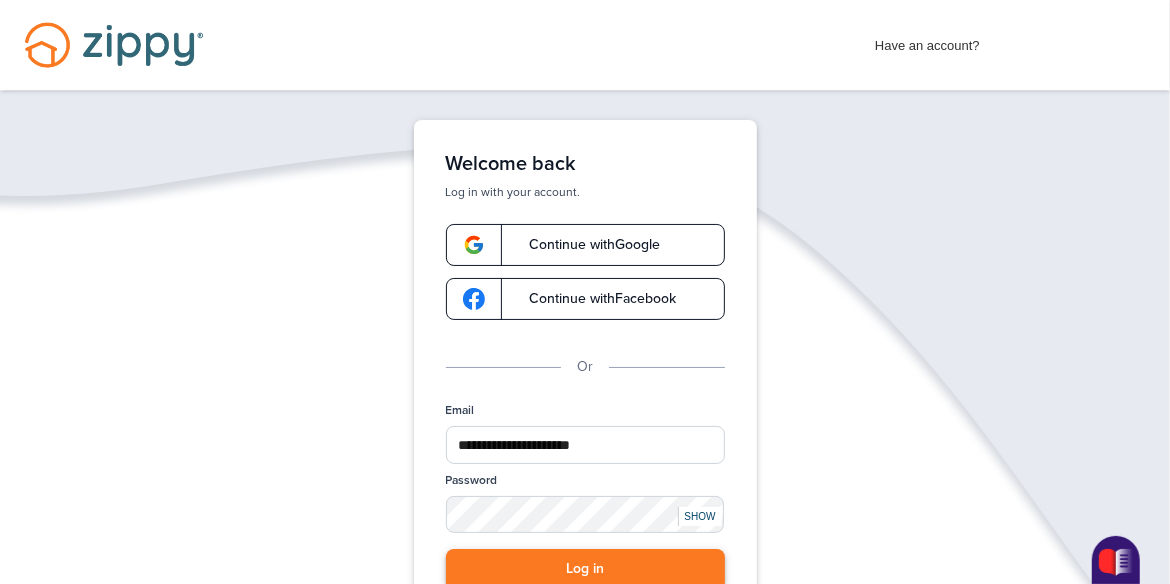 click on "Log in" at bounding box center (585, 569) 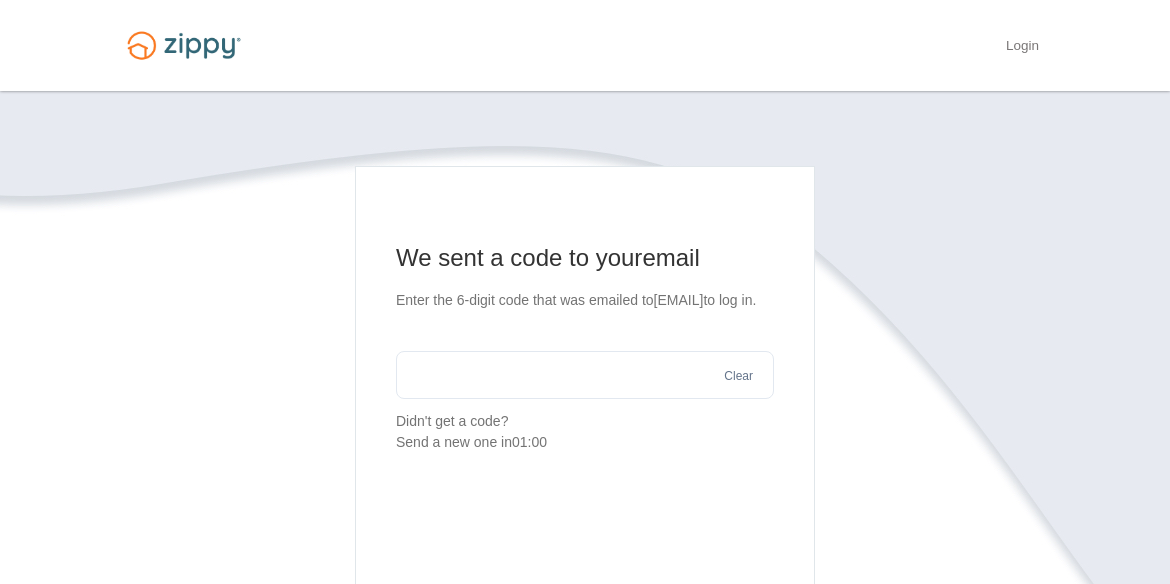 scroll, scrollTop: 0, scrollLeft: 0, axis: both 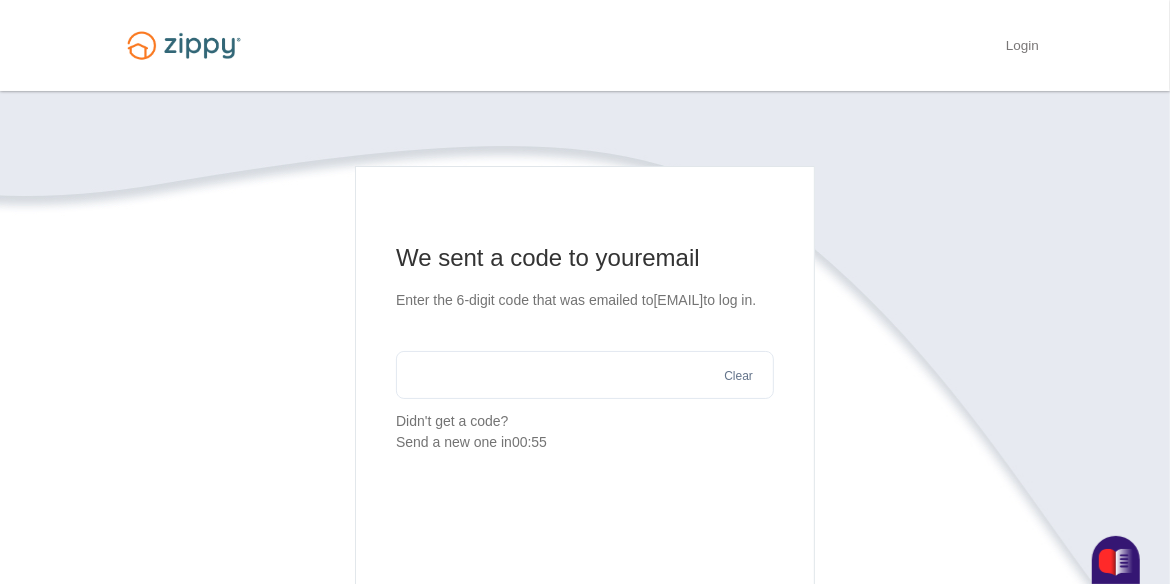 click at bounding box center (585, 375) 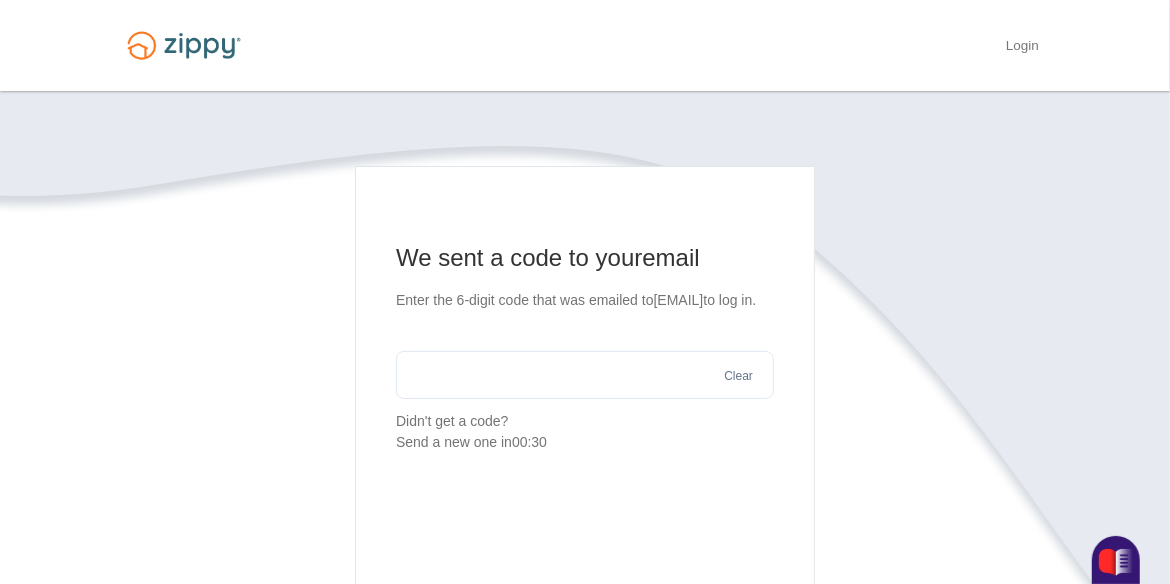 paste on "******" 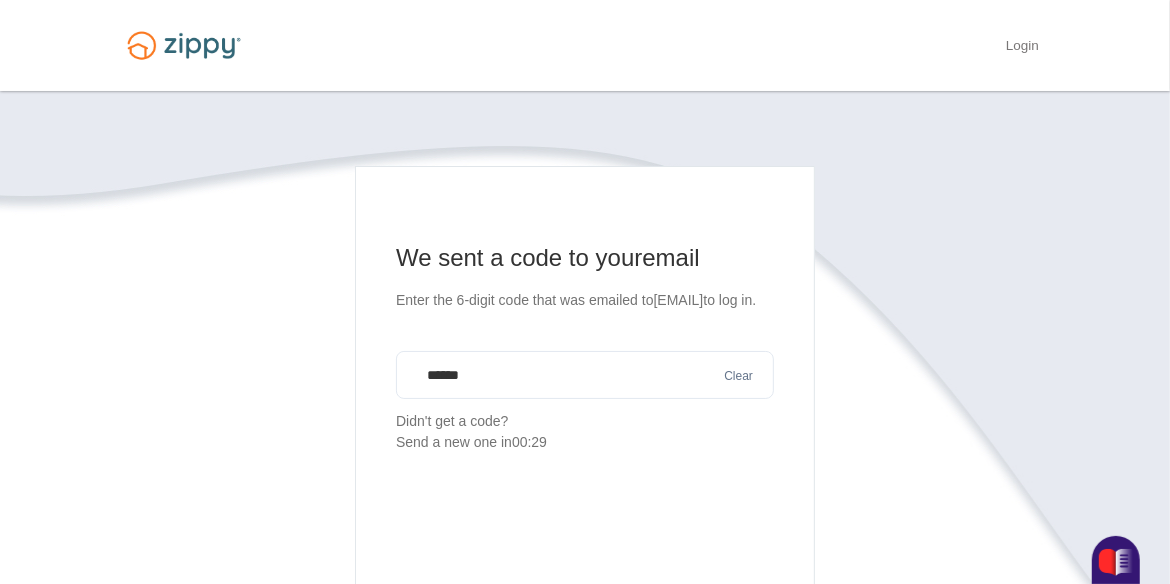 scroll, scrollTop: 222, scrollLeft: 0, axis: vertical 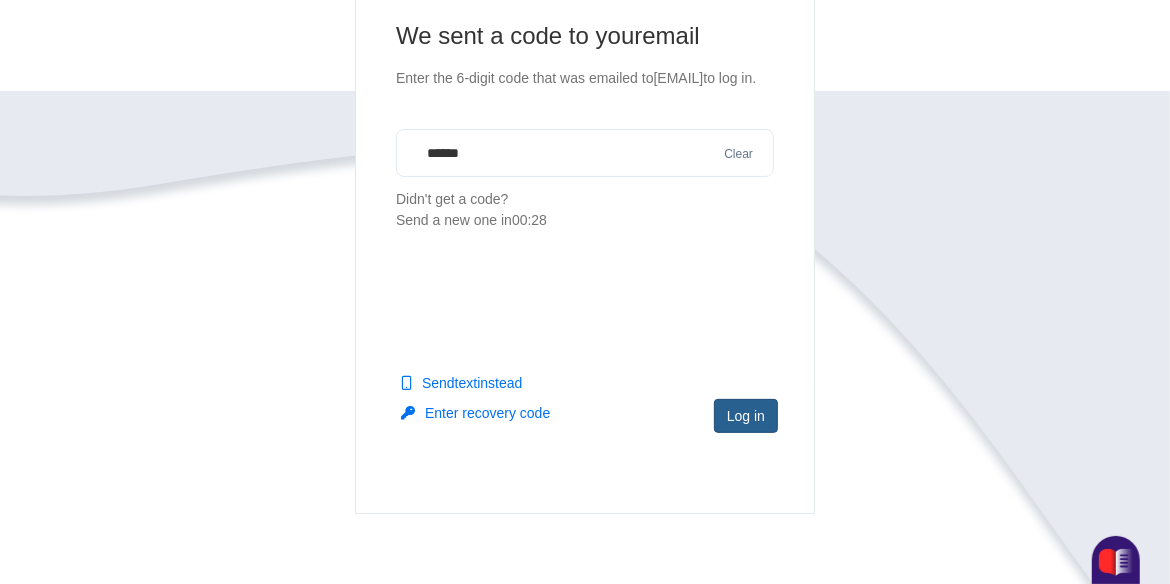 type on "******" 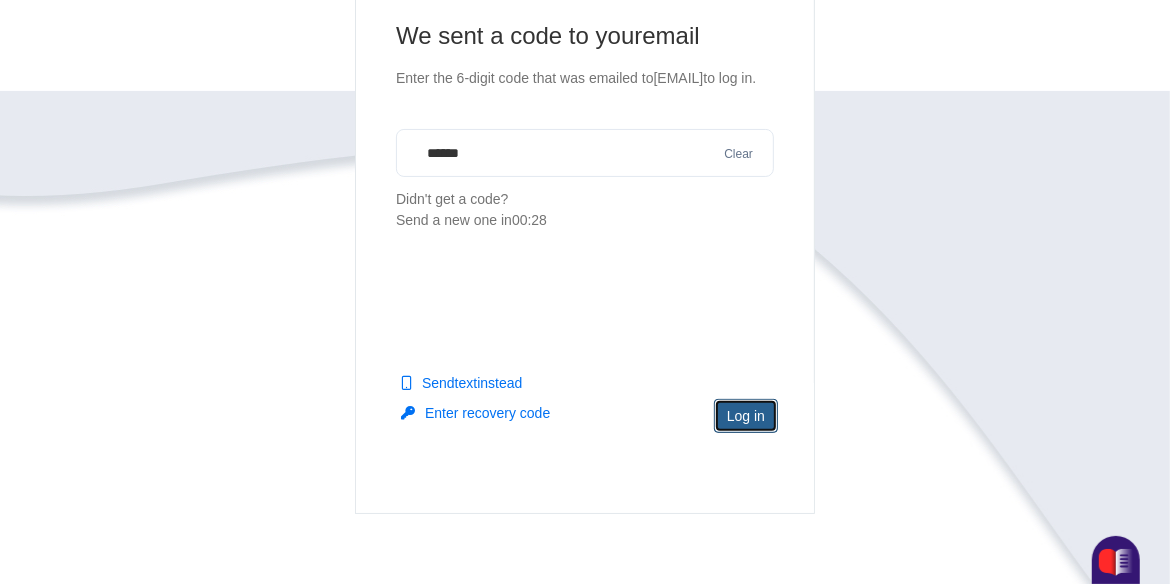 click on "Log in" at bounding box center [746, 416] 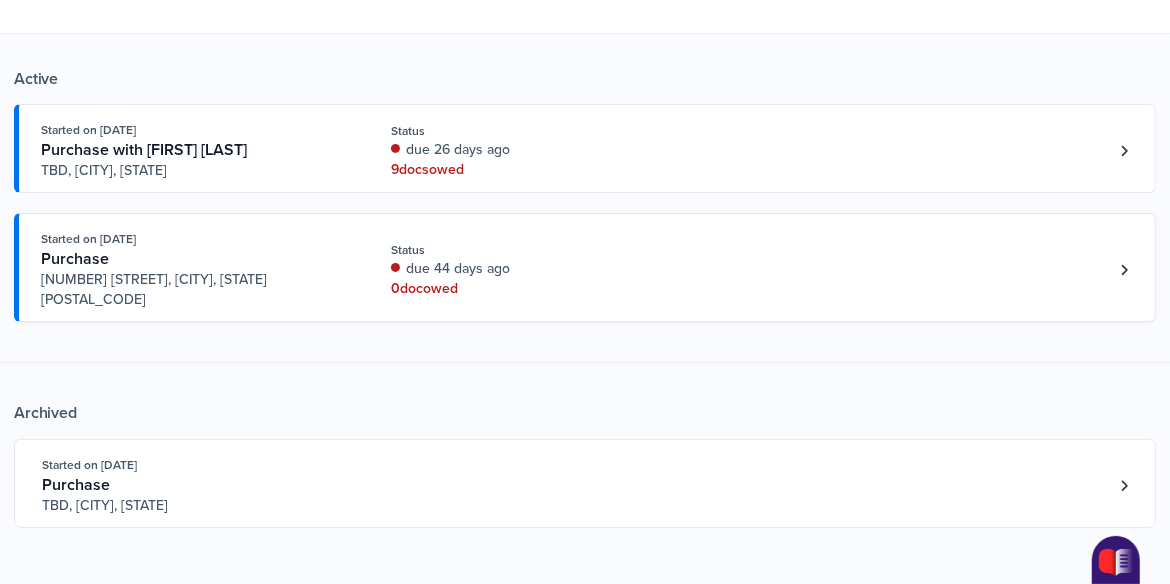 scroll, scrollTop: 0, scrollLeft: 0, axis: both 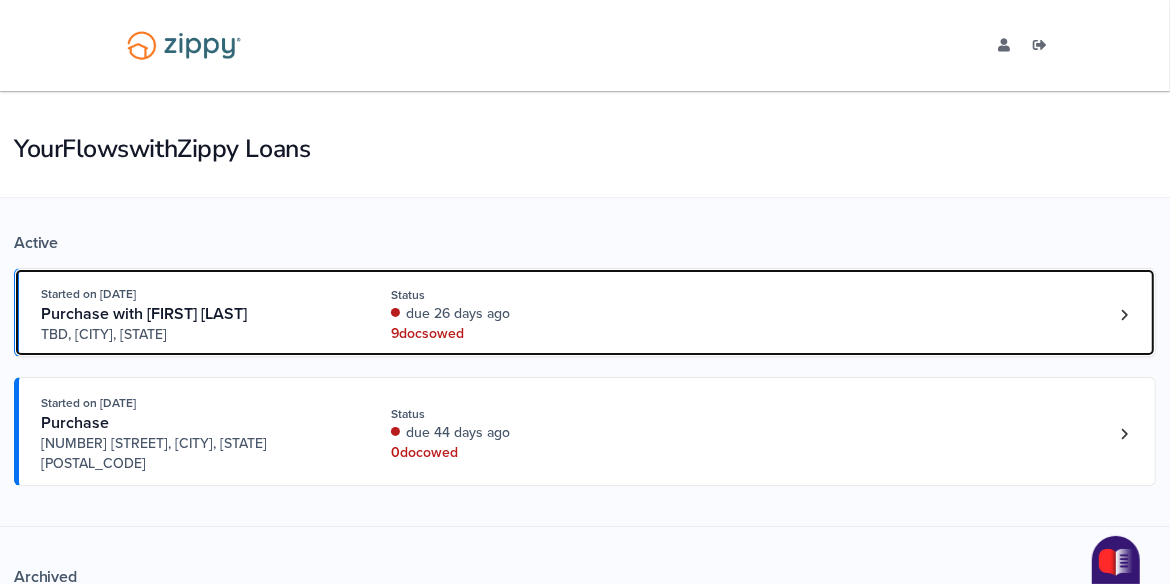 click on "9  doc s  owed" at bounding box center [524, 334] 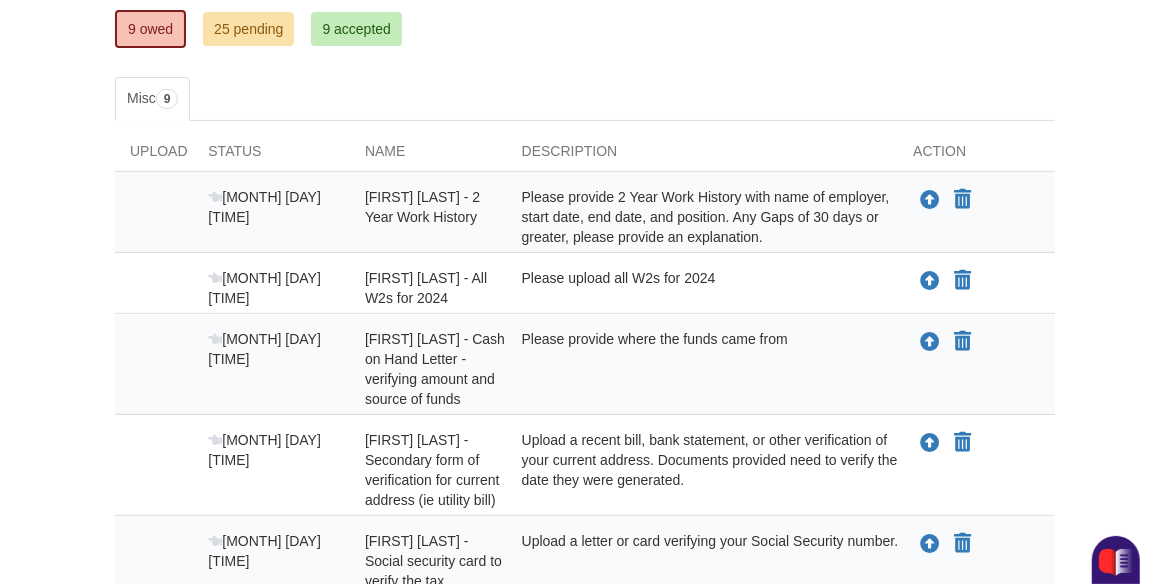 scroll, scrollTop: 444, scrollLeft: 0, axis: vertical 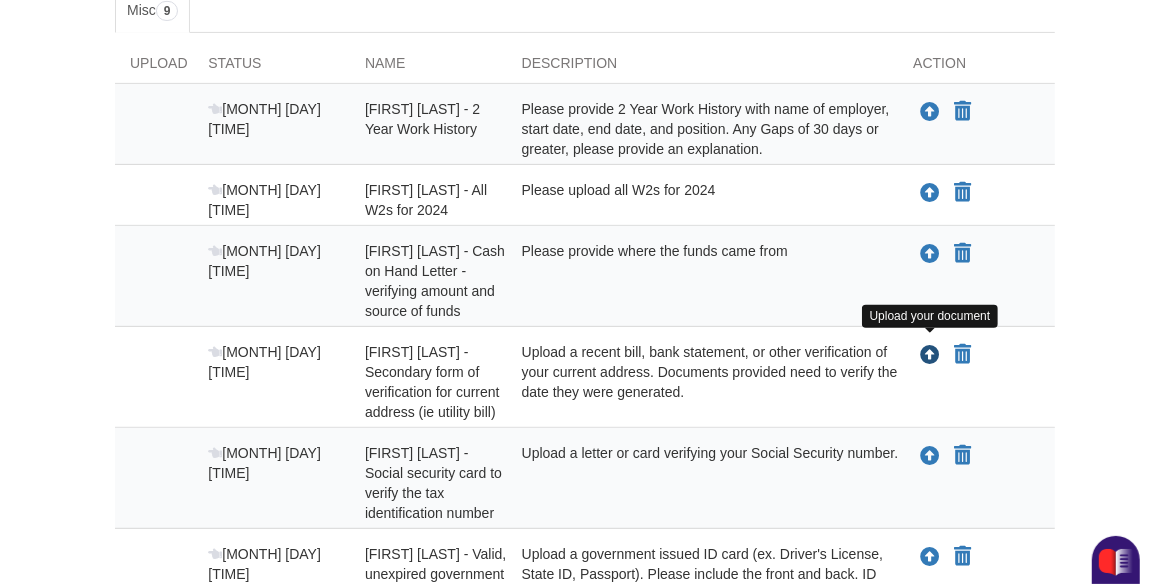 click at bounding box center (930, 356) 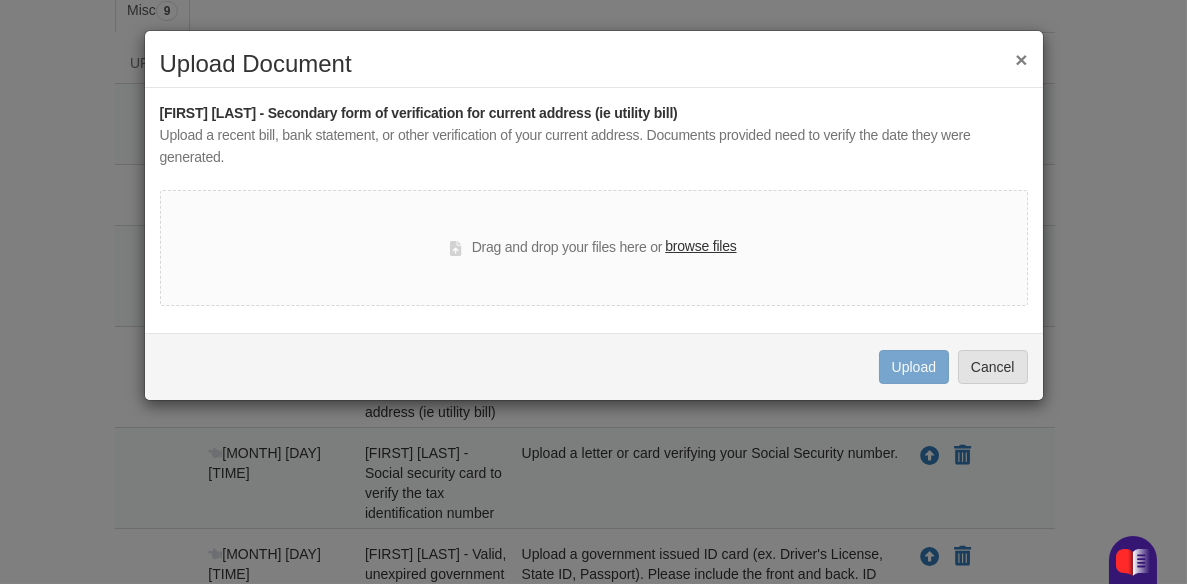 click on "browse files" at bounding box center [700, 247] 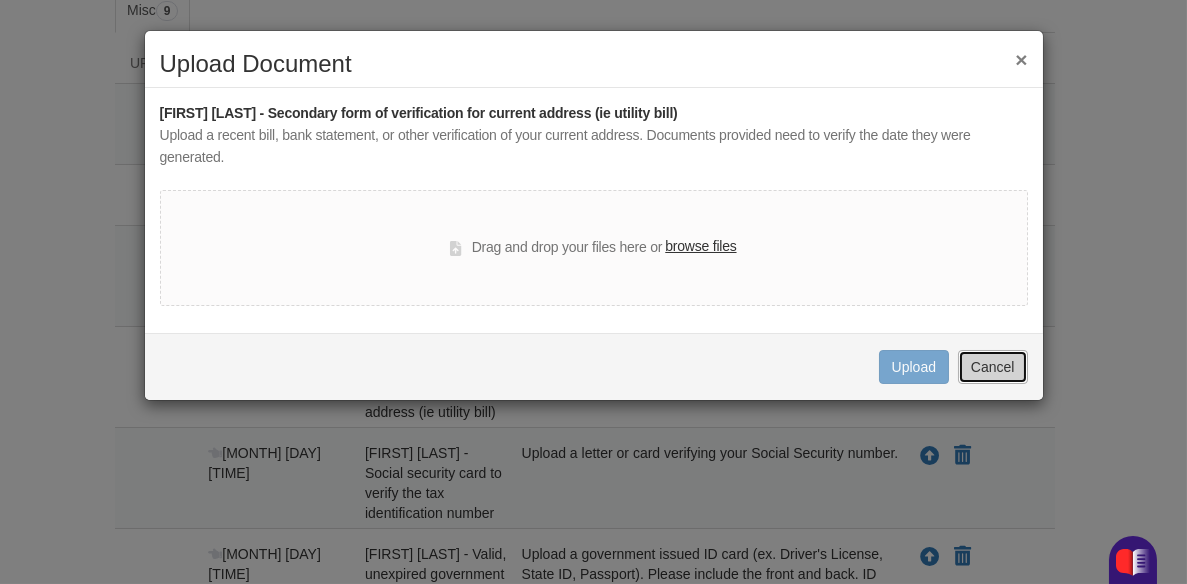 click on "Cancel" at bounding box center (993, 367) 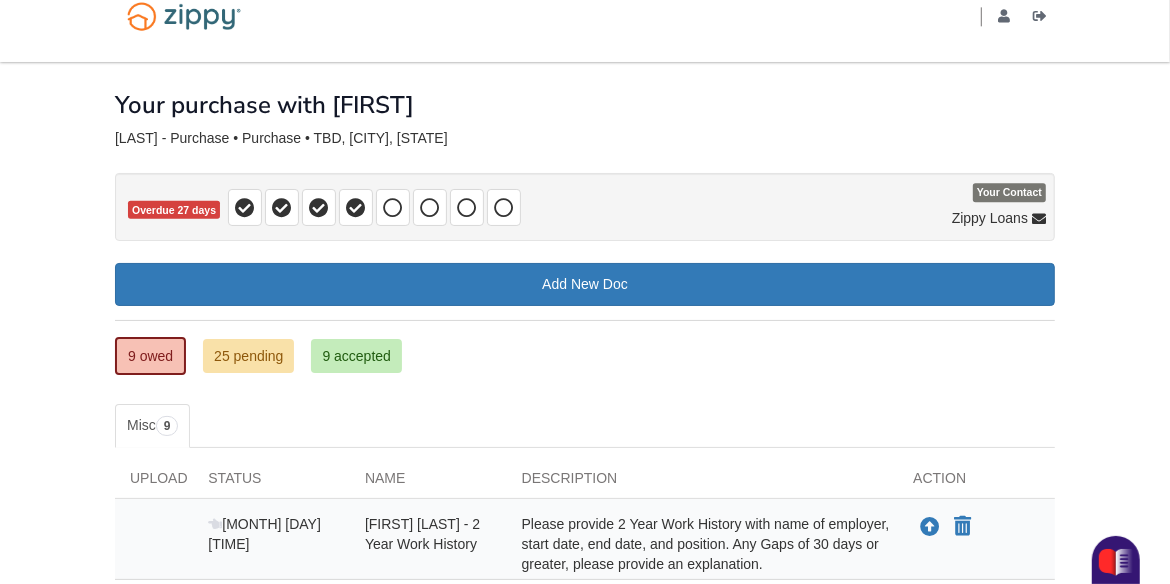 scroll, scrollTop: 0, scrollLeft: 0, axis: both 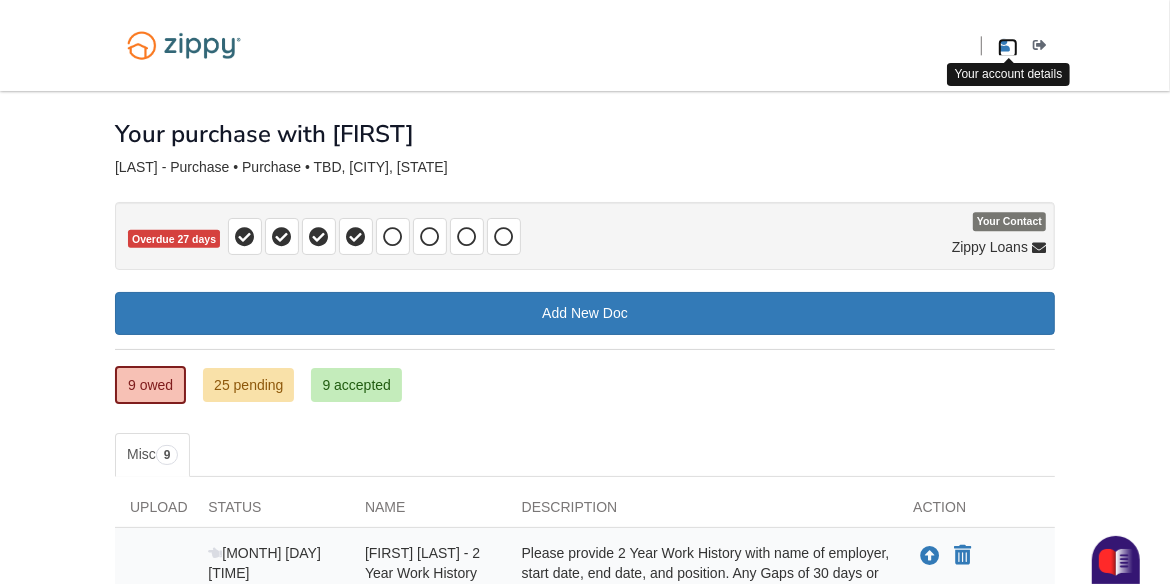 click at bounding box center [1004, 46] 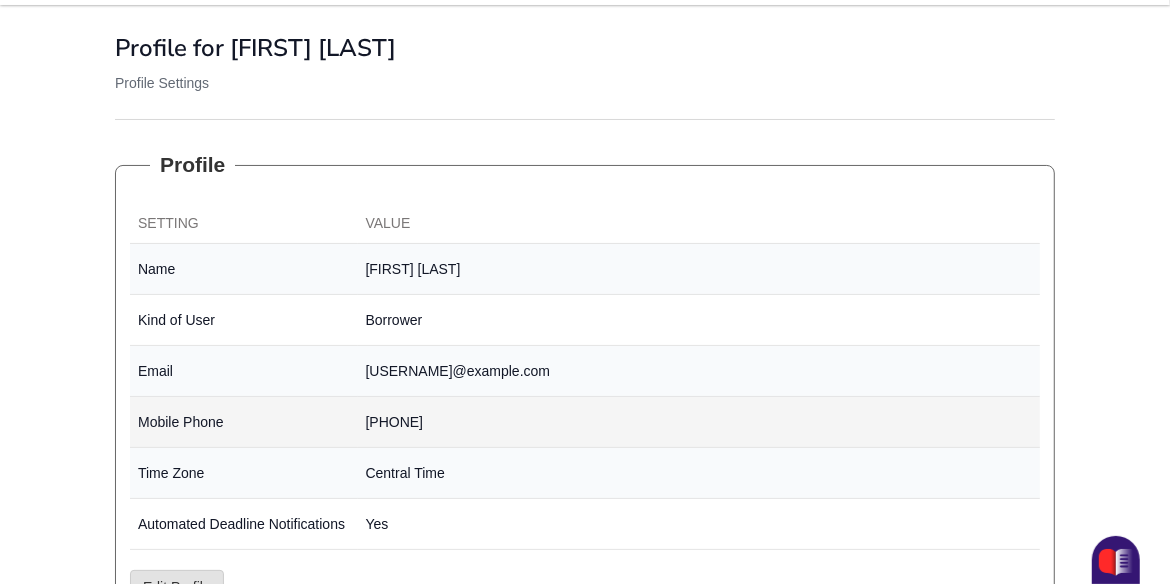 scroll, scrollTop: 0, scrollLeft: 0, axis: both 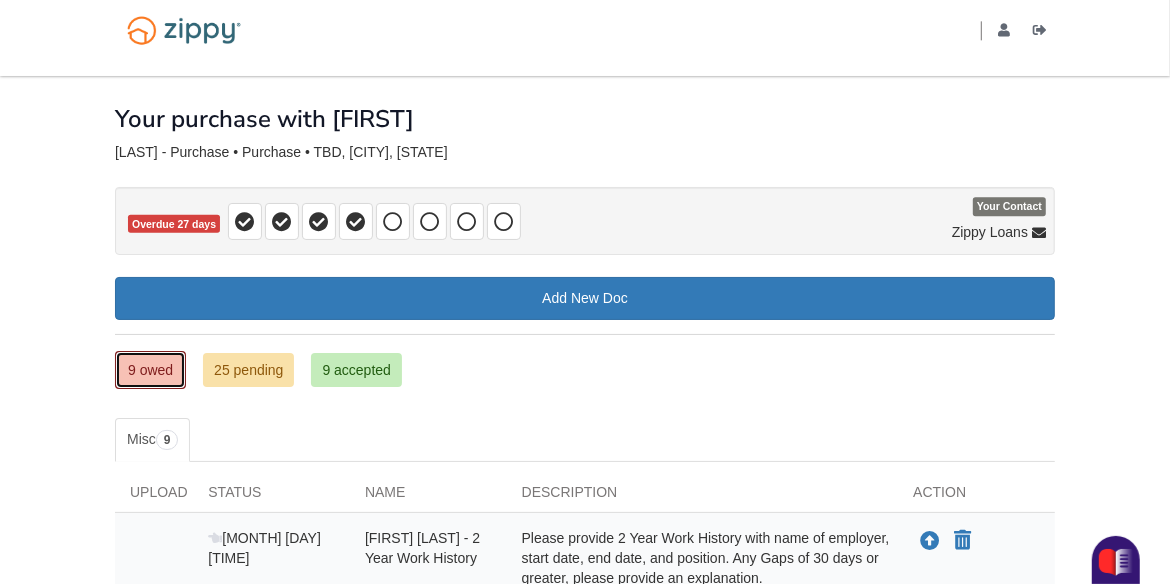 click on "9 owed" at bounding box center (150, 370) 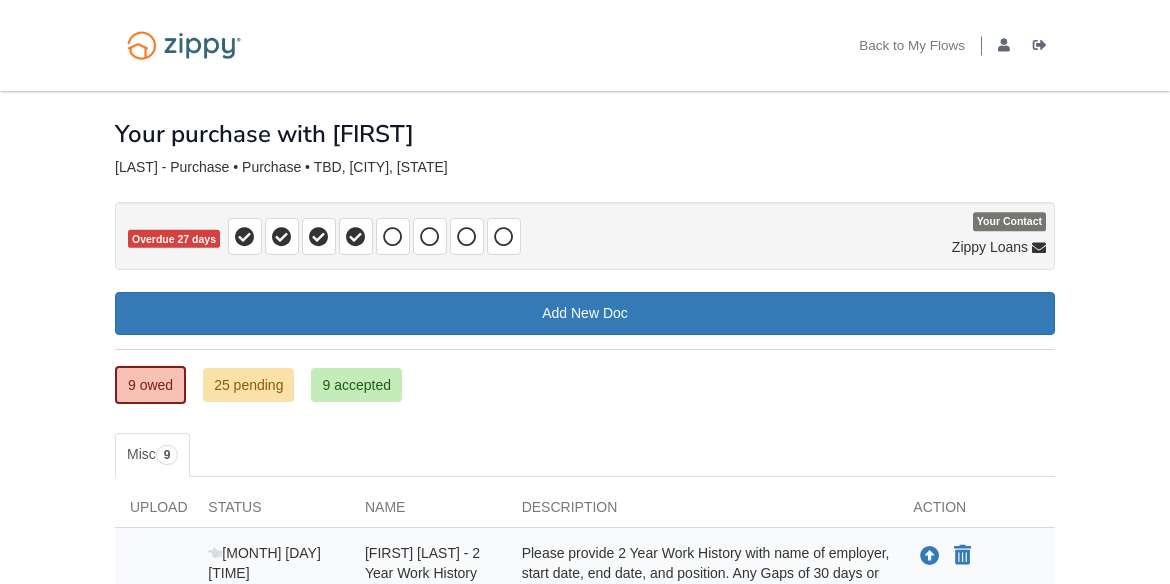 scroll, scrollTop: 0, scrollLeft: 0, axis: both 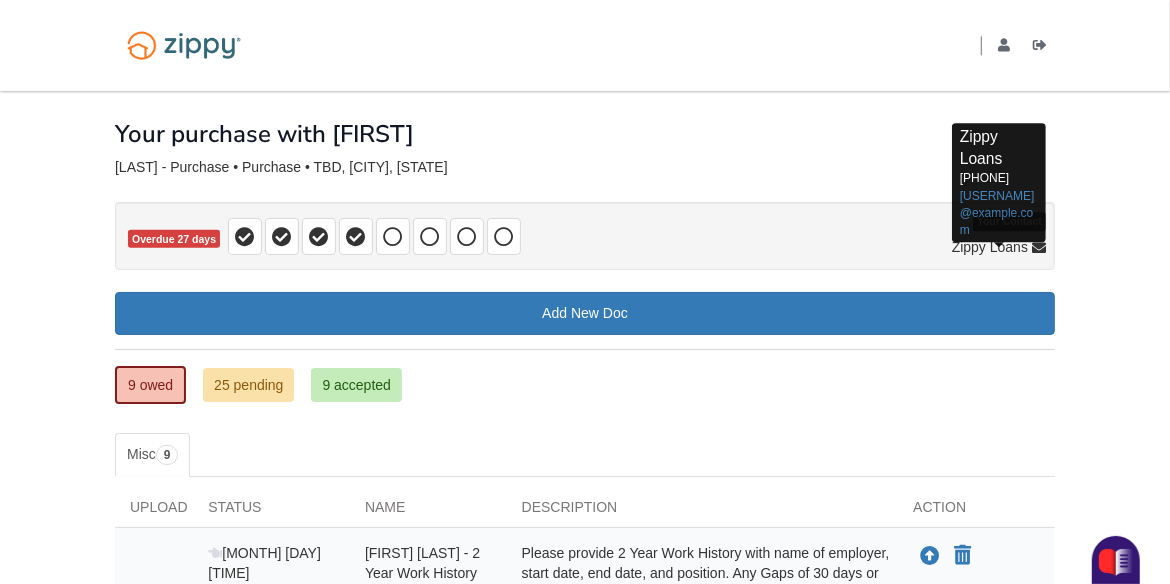 click on "Zippy Loans 512-975-2947 zippyguide@zippymh.com" at bounding box center [999, 182] 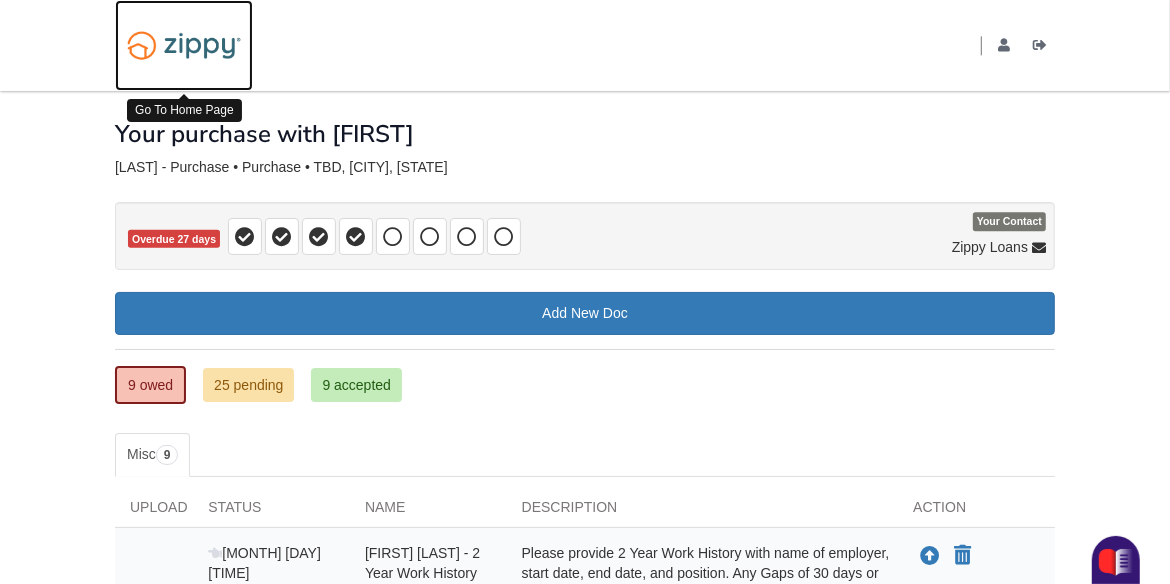 click at bounding box center [184, 45] 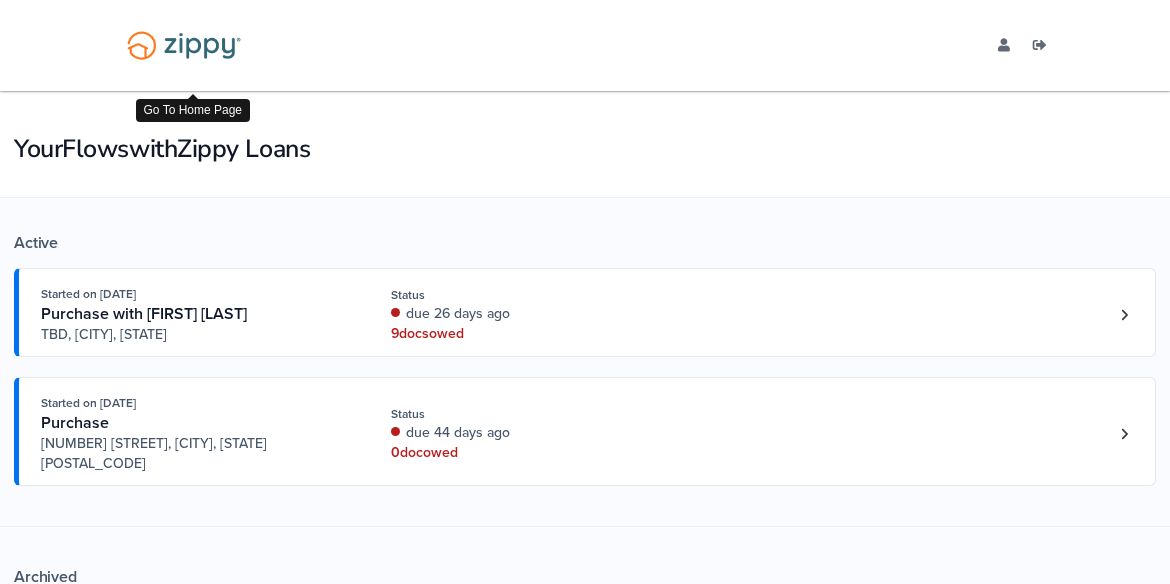 scroll, scrollTop: 0, scrollLeft: 0, axis: both 